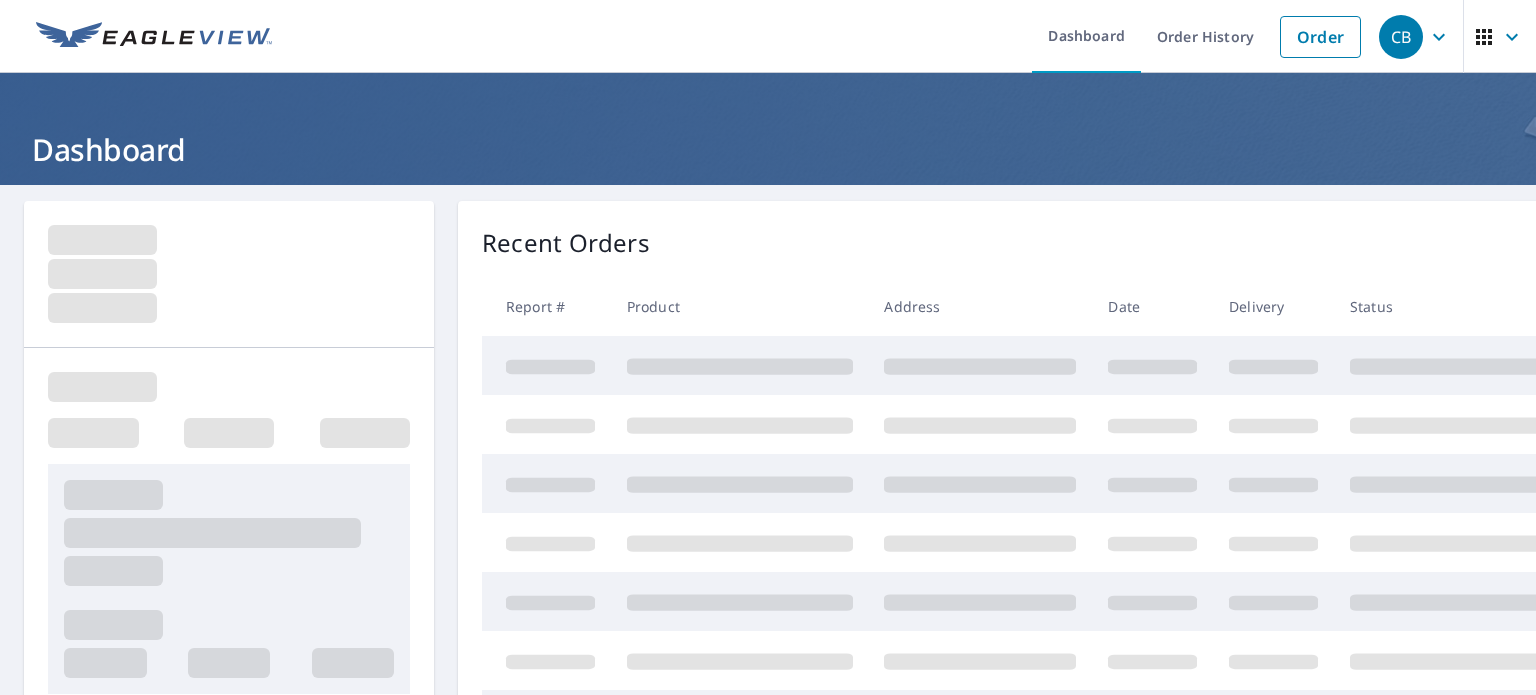 scroll, scrollTop: 0, scrollLeft: 0, axis: both 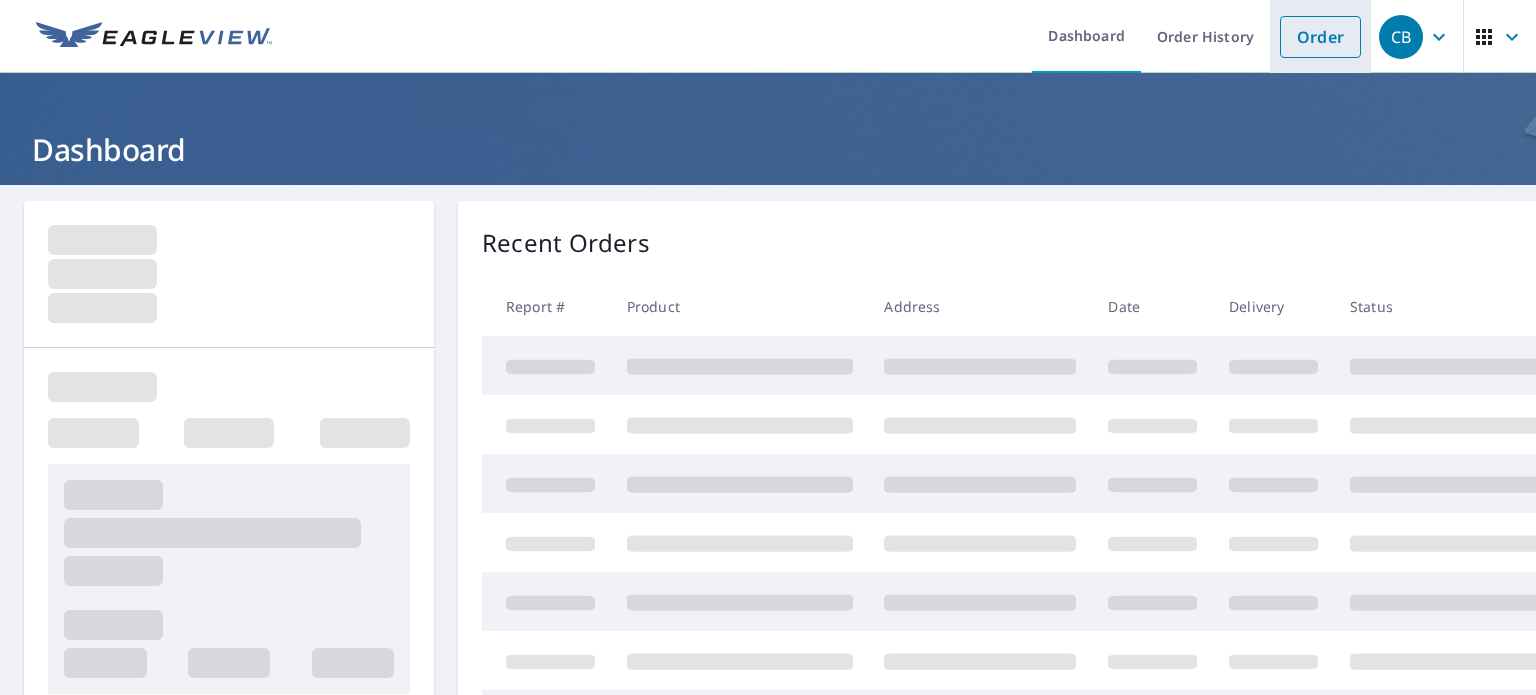 click on "Order" at bounding box center [1320, 37] 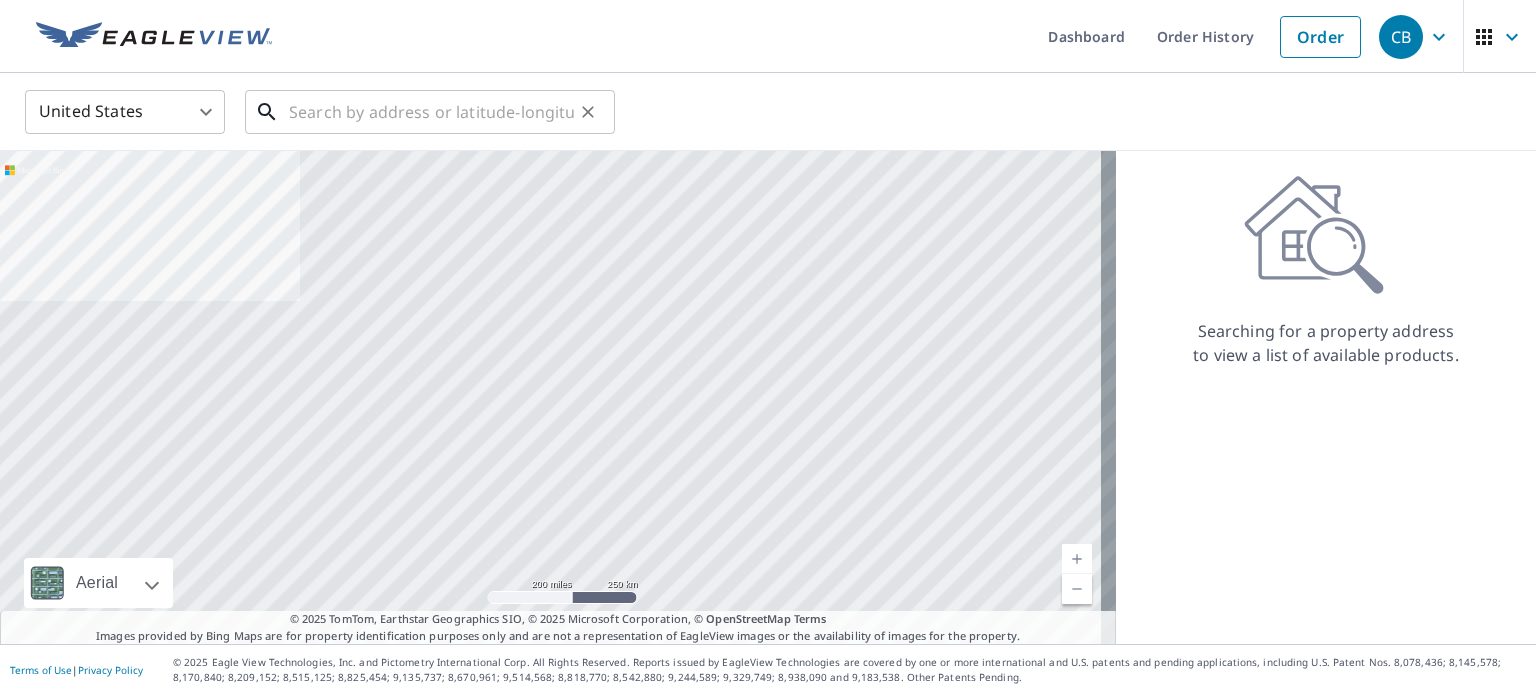 click at bounding box center (431, 112) 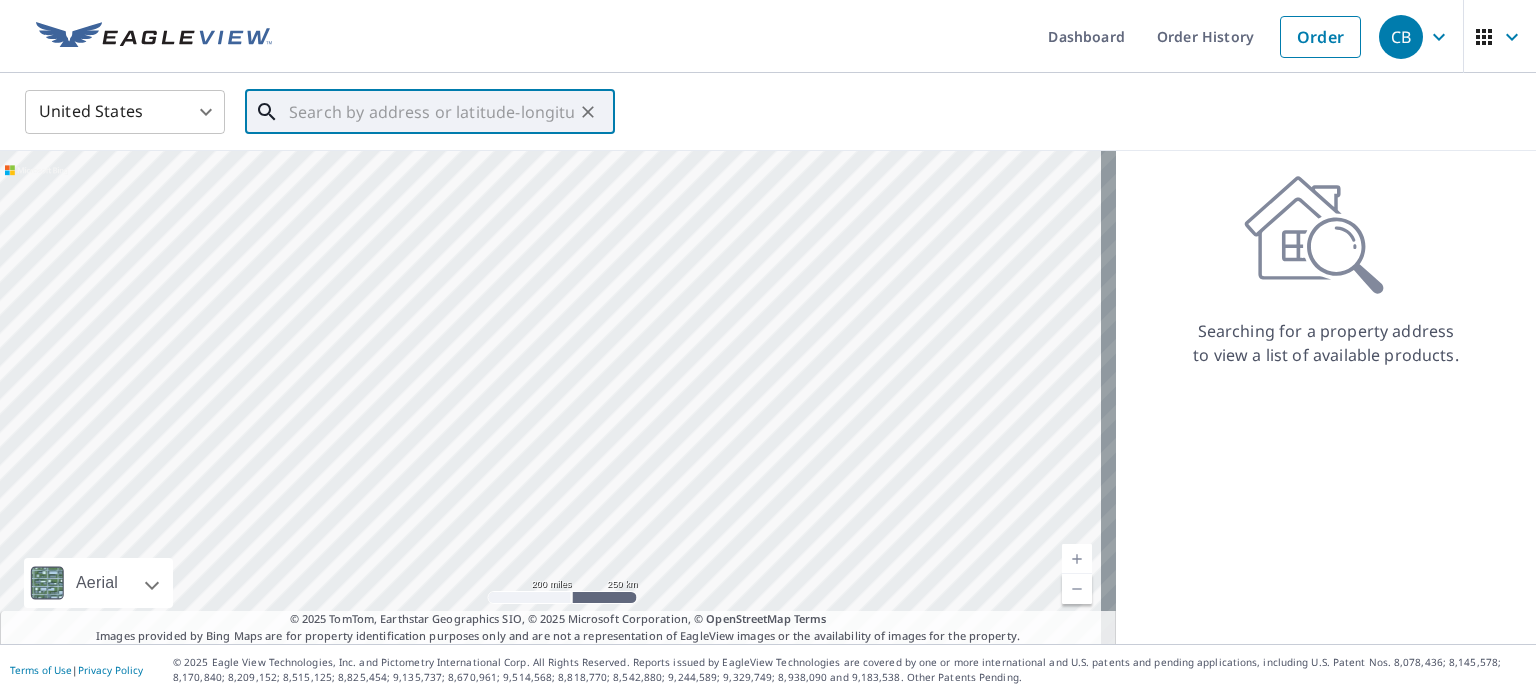 paste on "[NUMBER] [STREET], [CITY], [STATE] [POSTAL_CODE]" 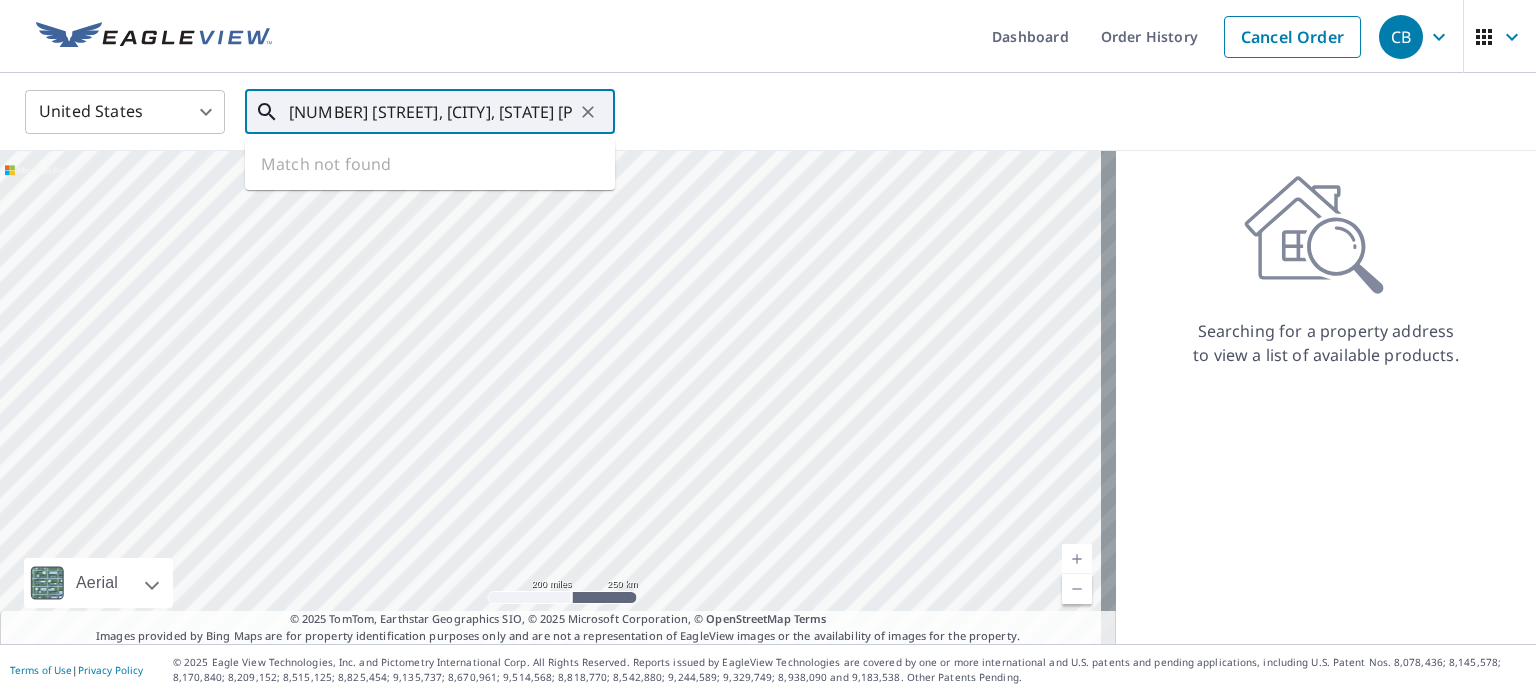 scroll, scrollTop: 0, scrollLeft: 54, axis: horizontal 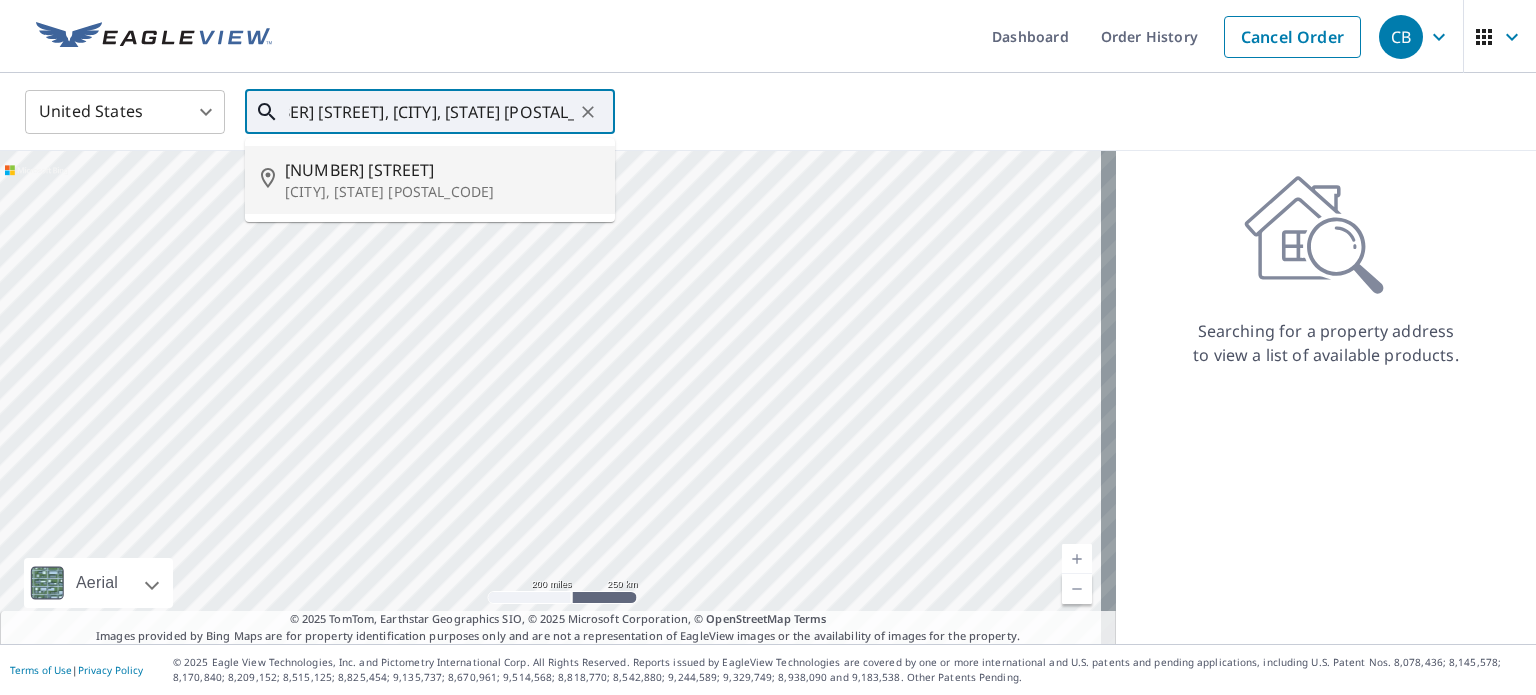 click on "[CITY], [STATE] [POSTAL_CODE]" at bounding box center (442, 192) 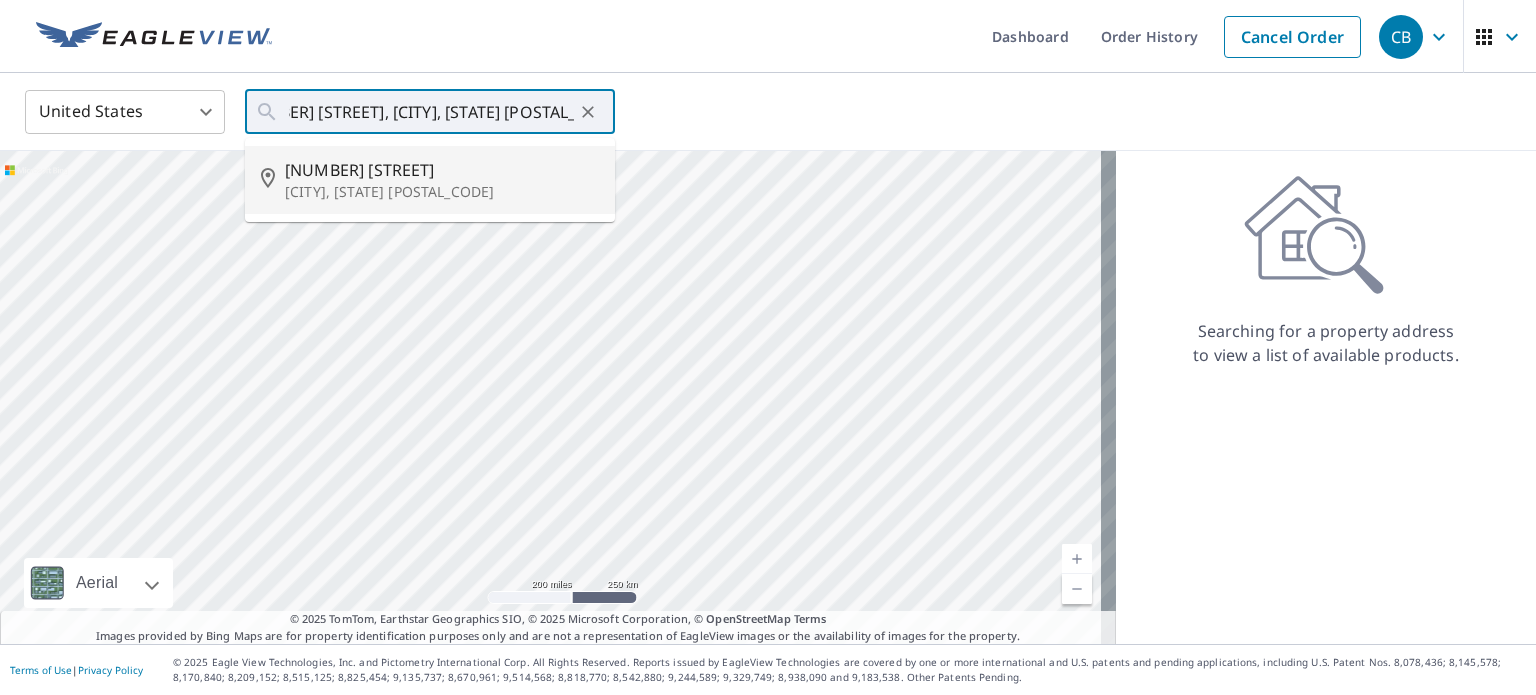 type on "[NUMBER] [STREET] [CITY], [STATE] [POSTAL_CODE]" 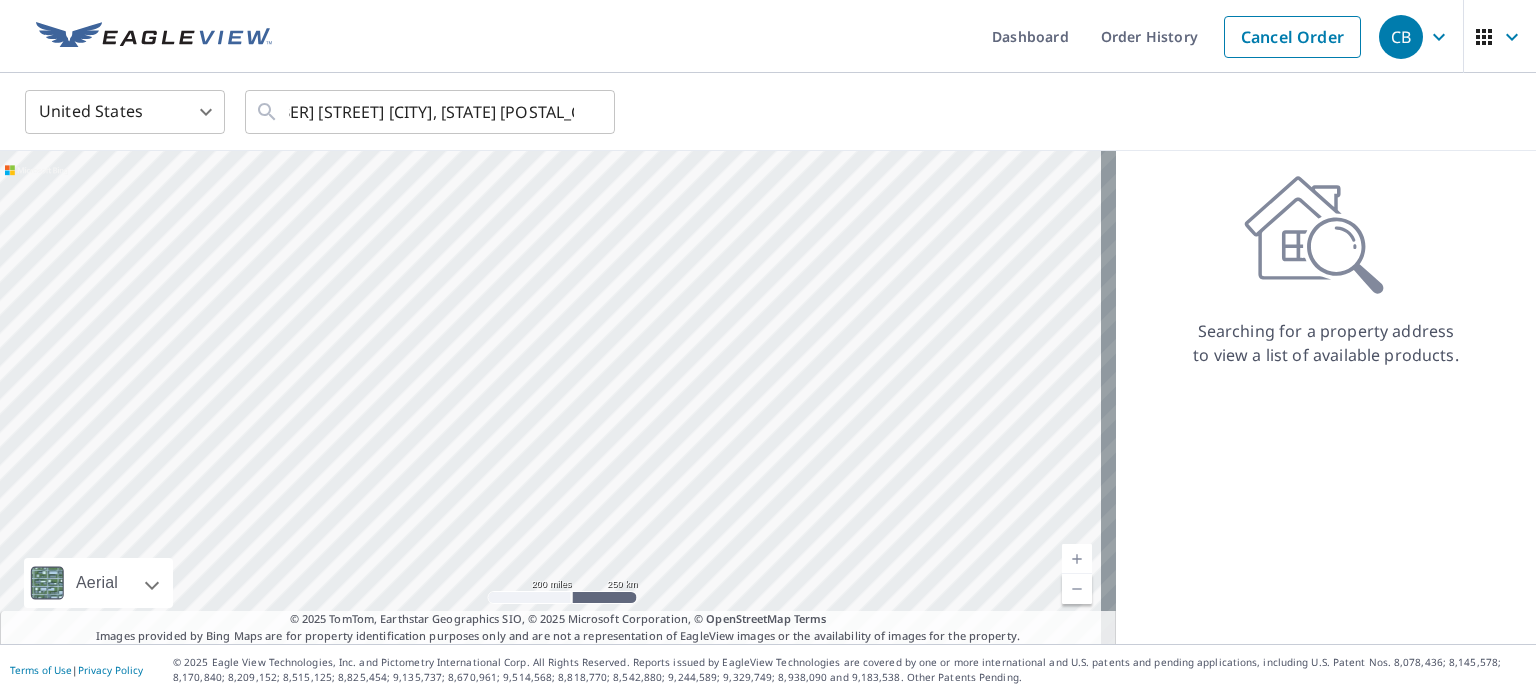scroll, scrollTop: 0, scrollLeft: 0, axis: both 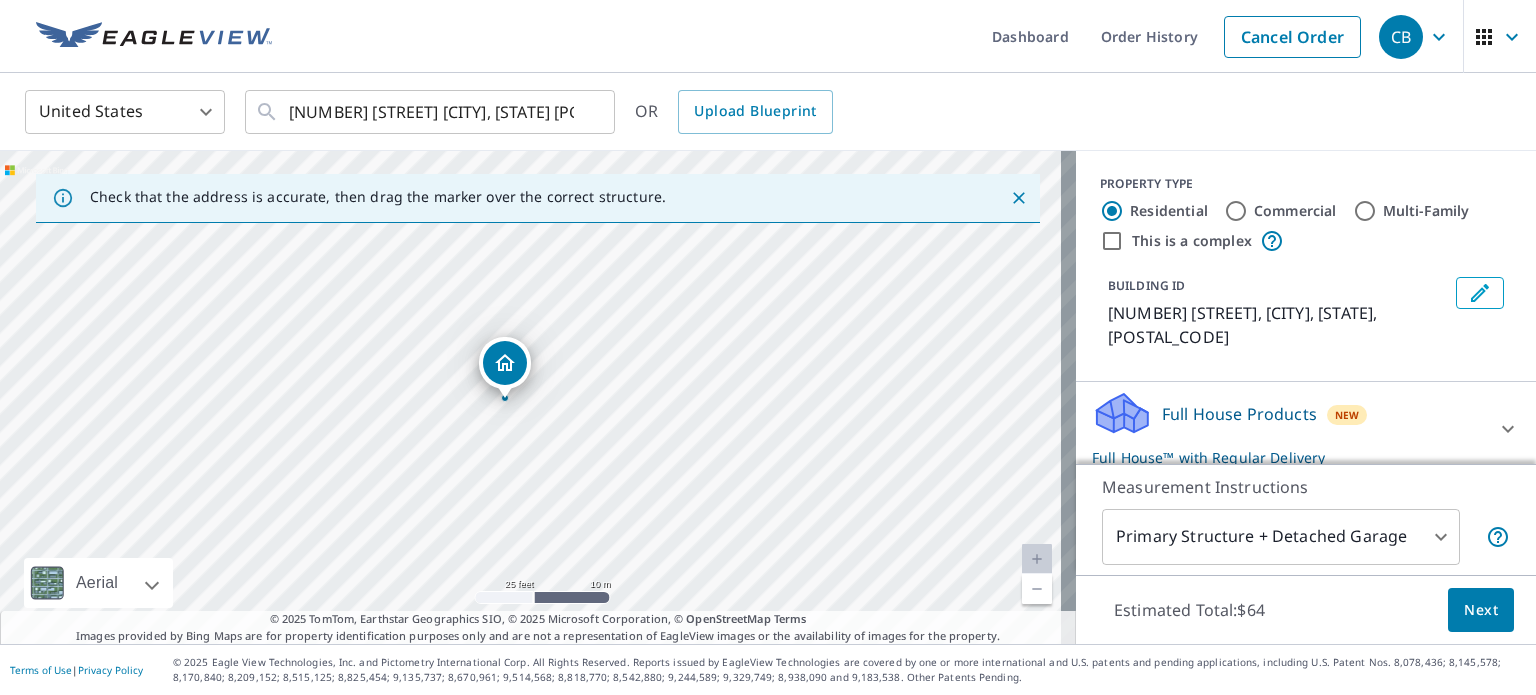 click on "Commercial" at bounding box center (1236, 211) 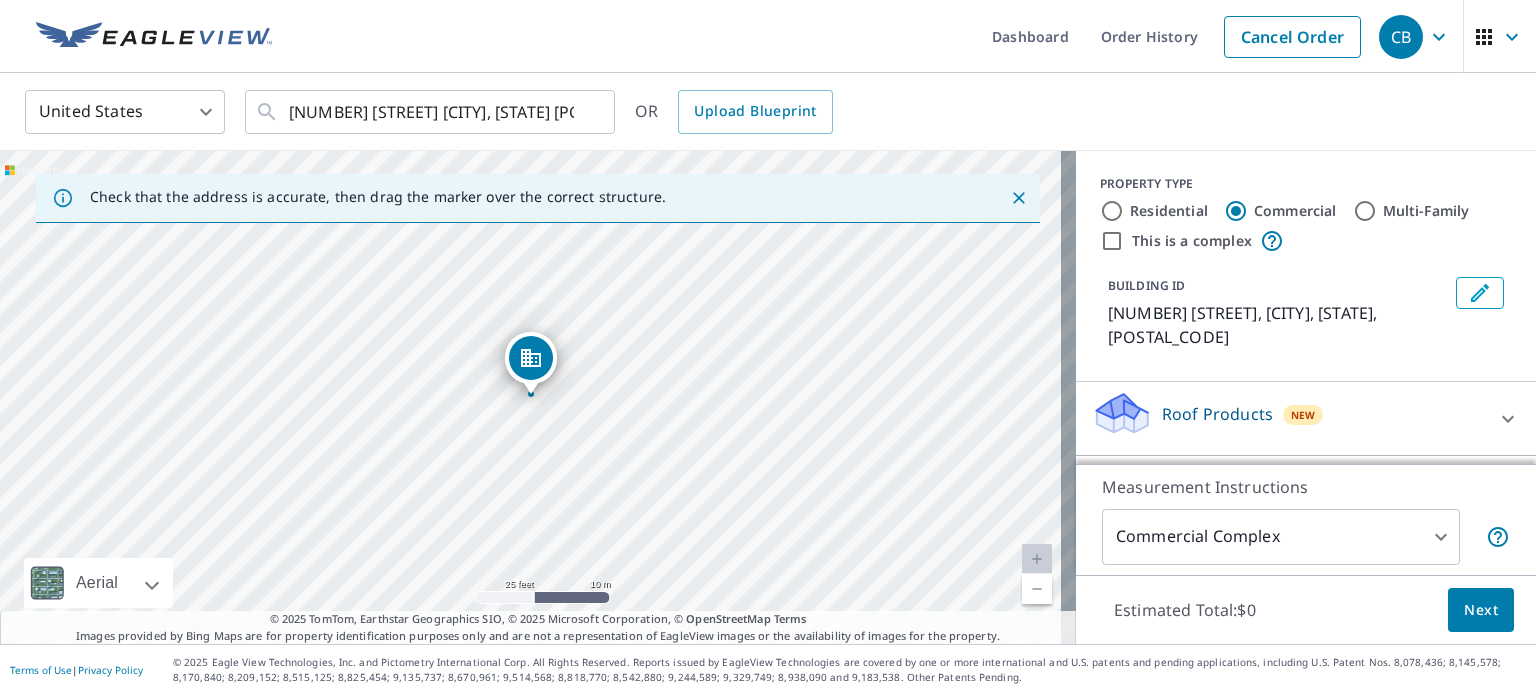 click on "Roof Products" at bounding box center [1217, 414] 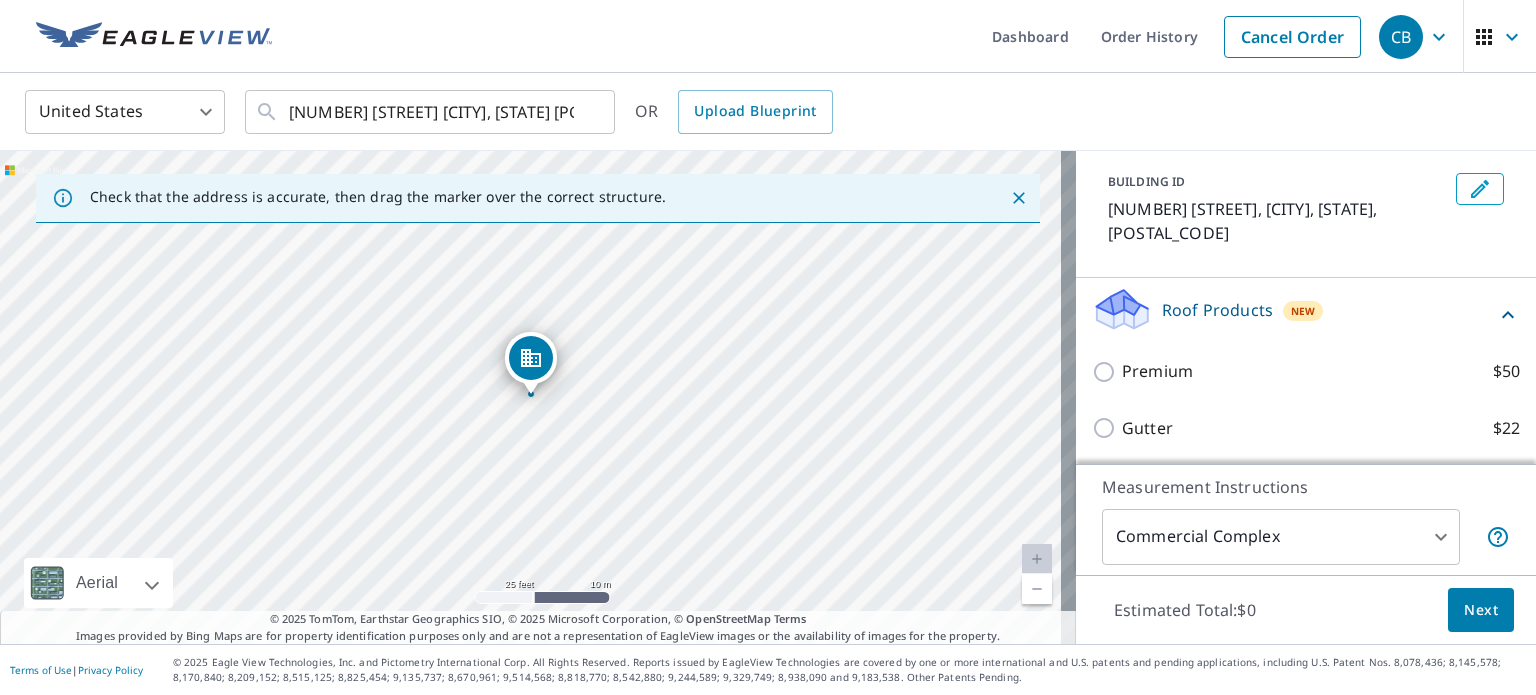 scroll, scrollTop: 103, scrollLeft: 0, axis: vertical 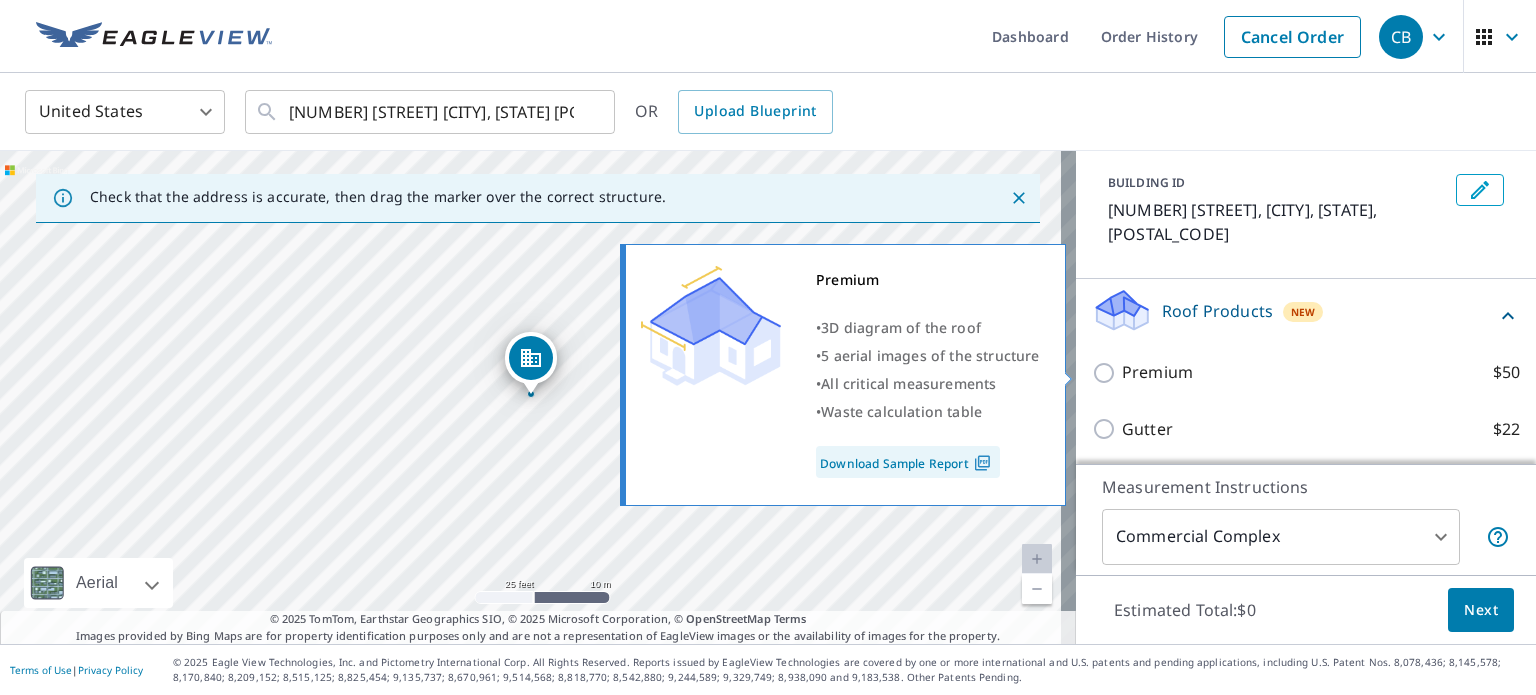 click on "Premium" at bounding box center (1157, 372) 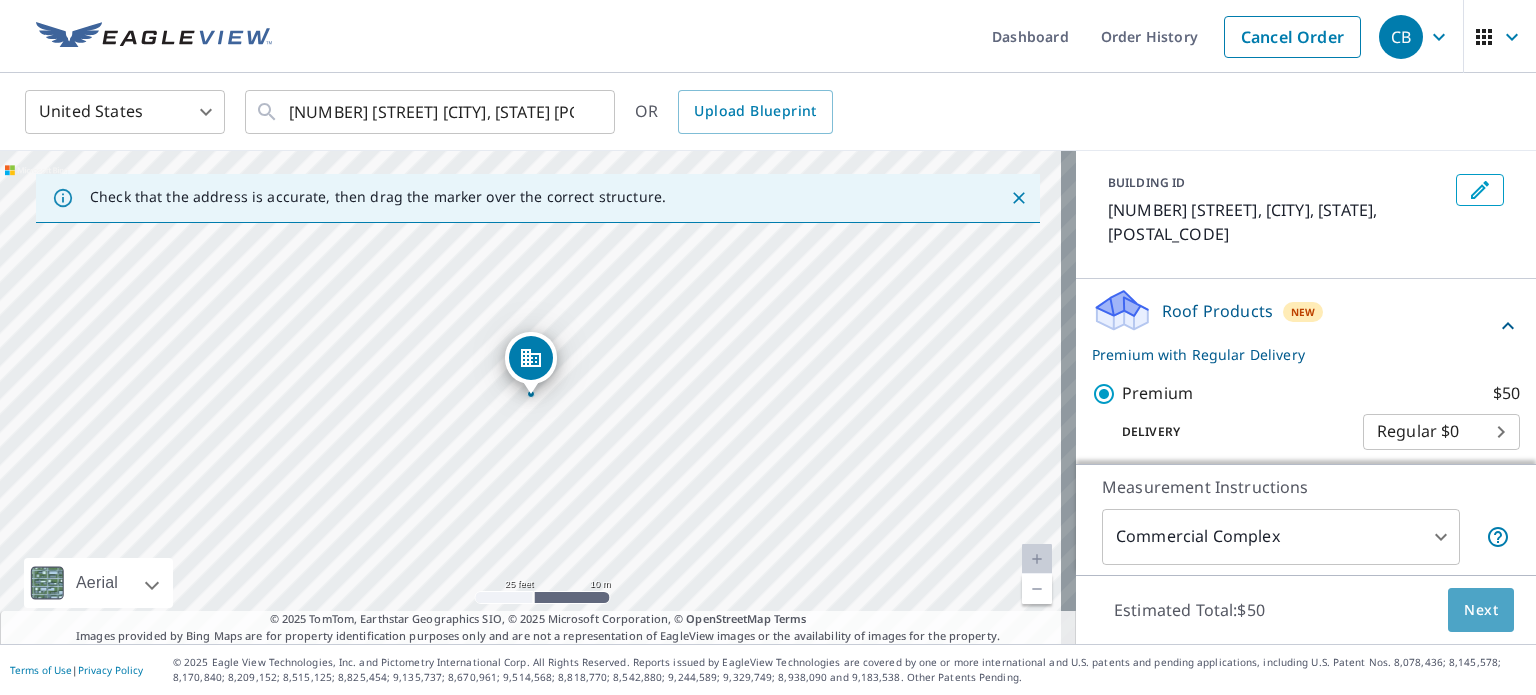 click on "Next" at bounding box center [1481, 610] 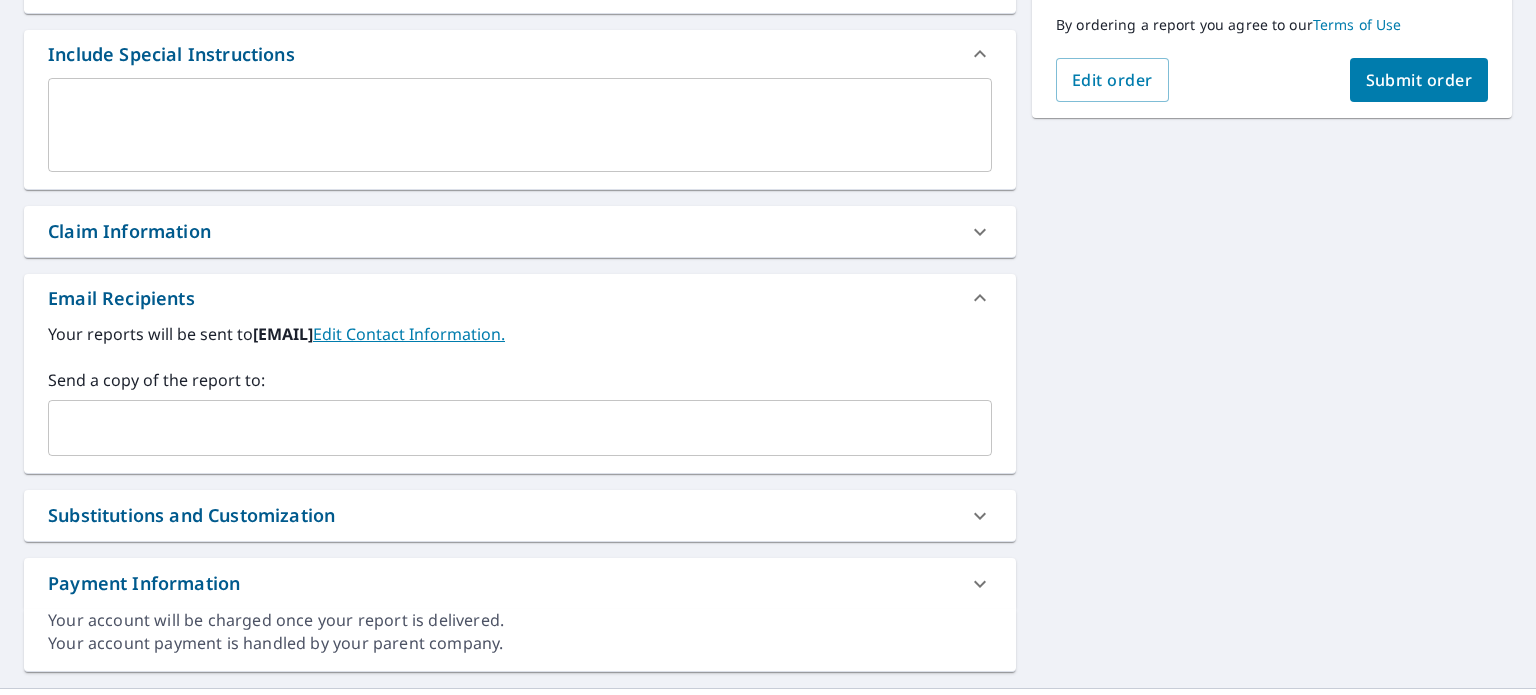 scroll, scrollTop: 538, scrollLeft: 0, axis: vertical 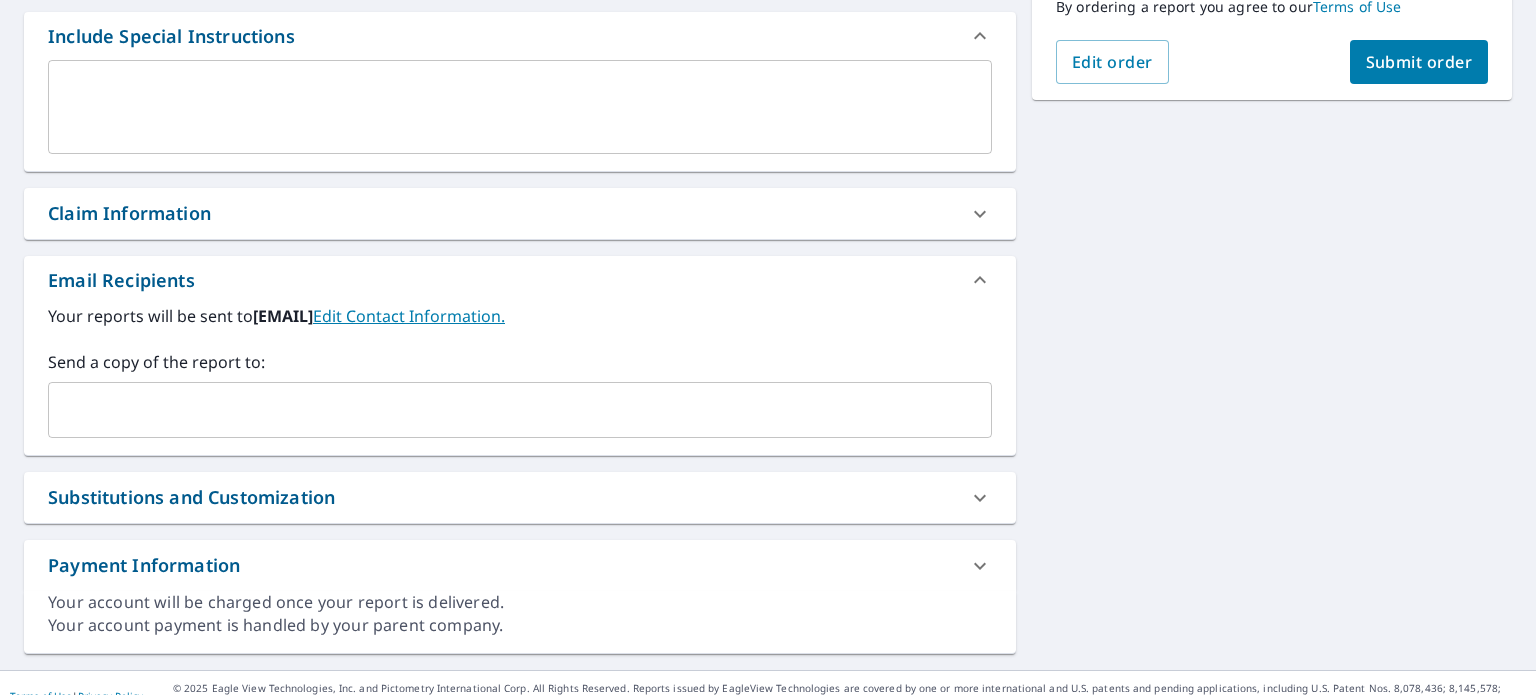 click at bounding box center [505, 410] 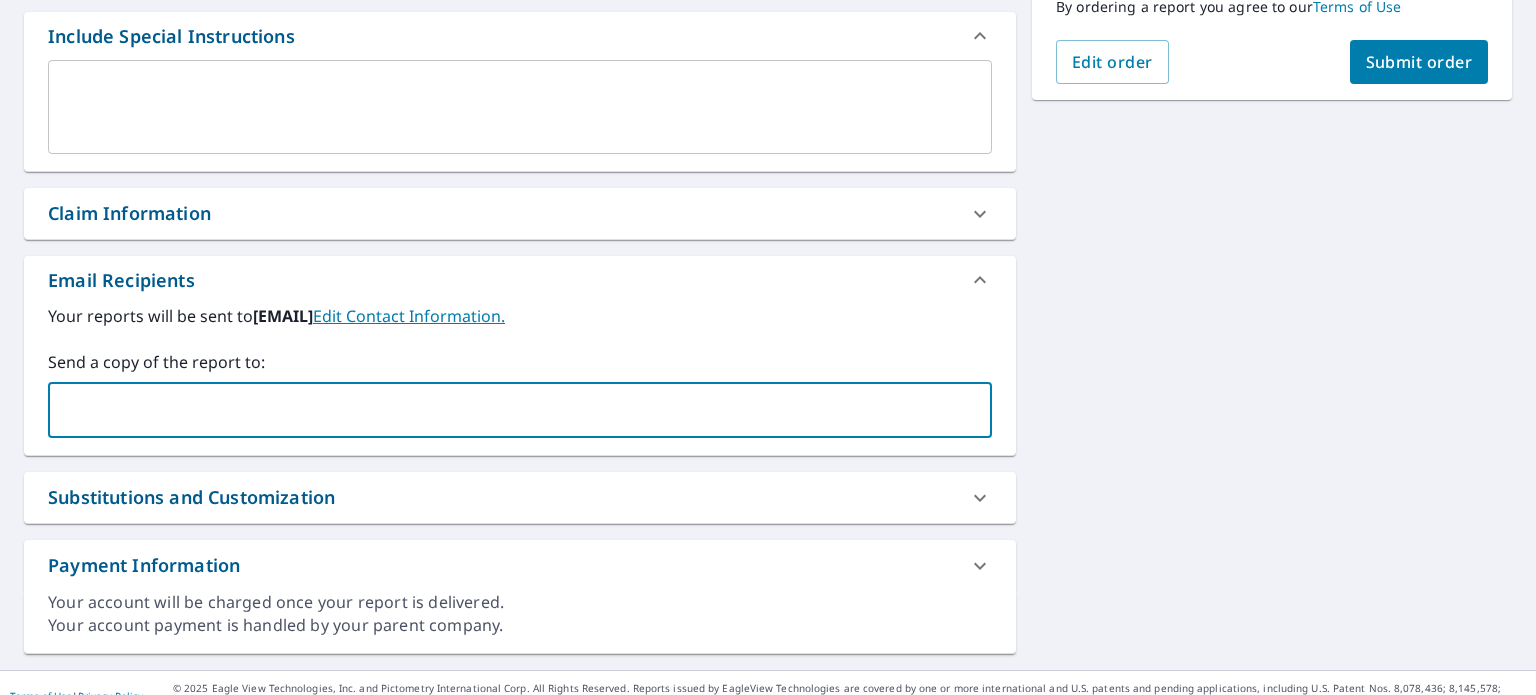 paste on "[EMAIL]" 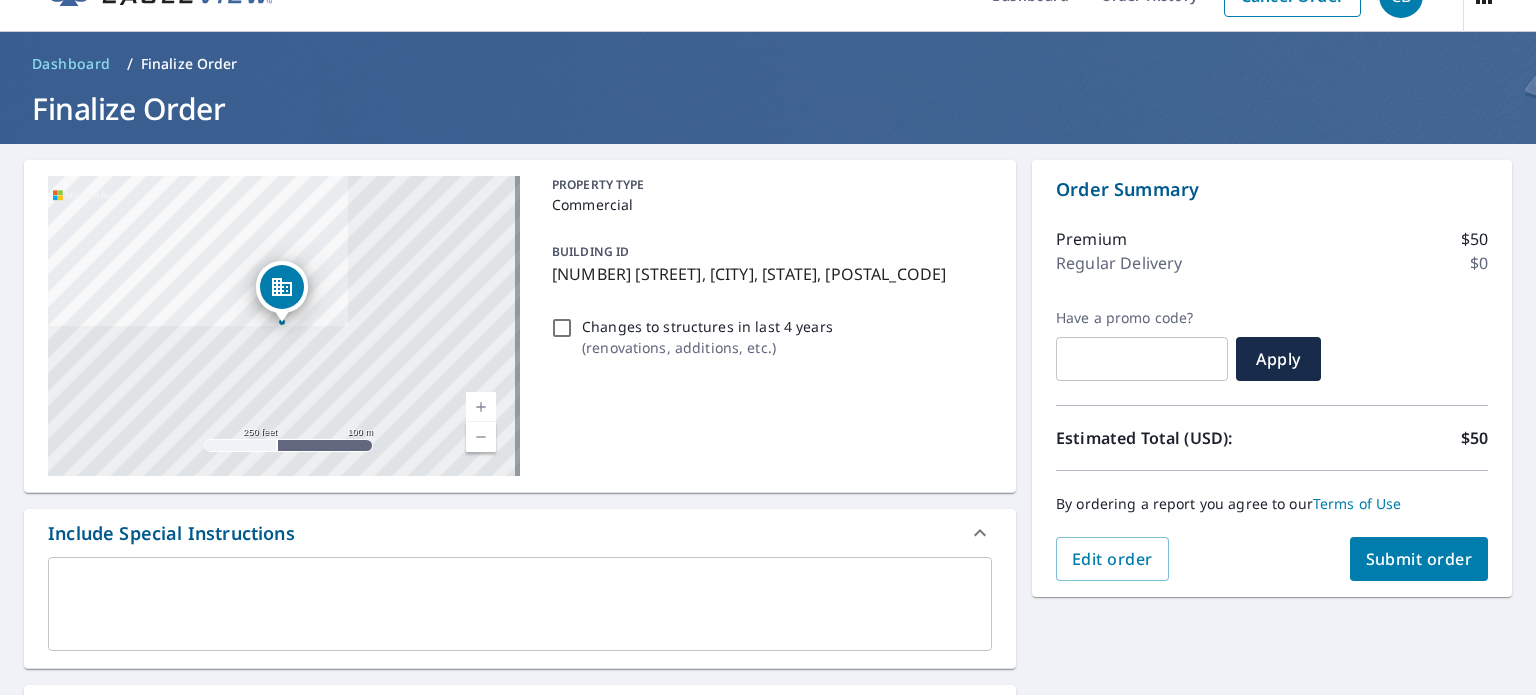 scroll, scrollTop: 31, scrollLeft: 0, axis: vertical 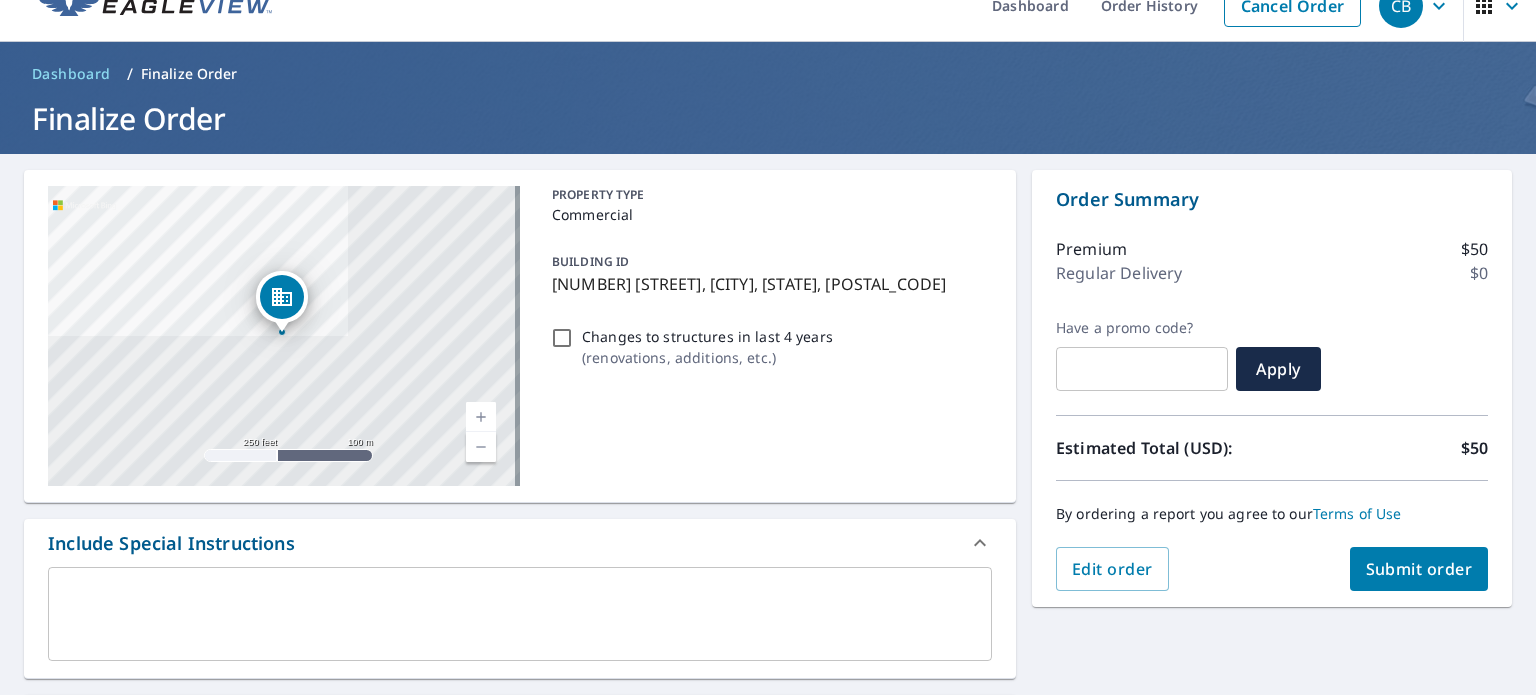 type on "[EMAIL]" 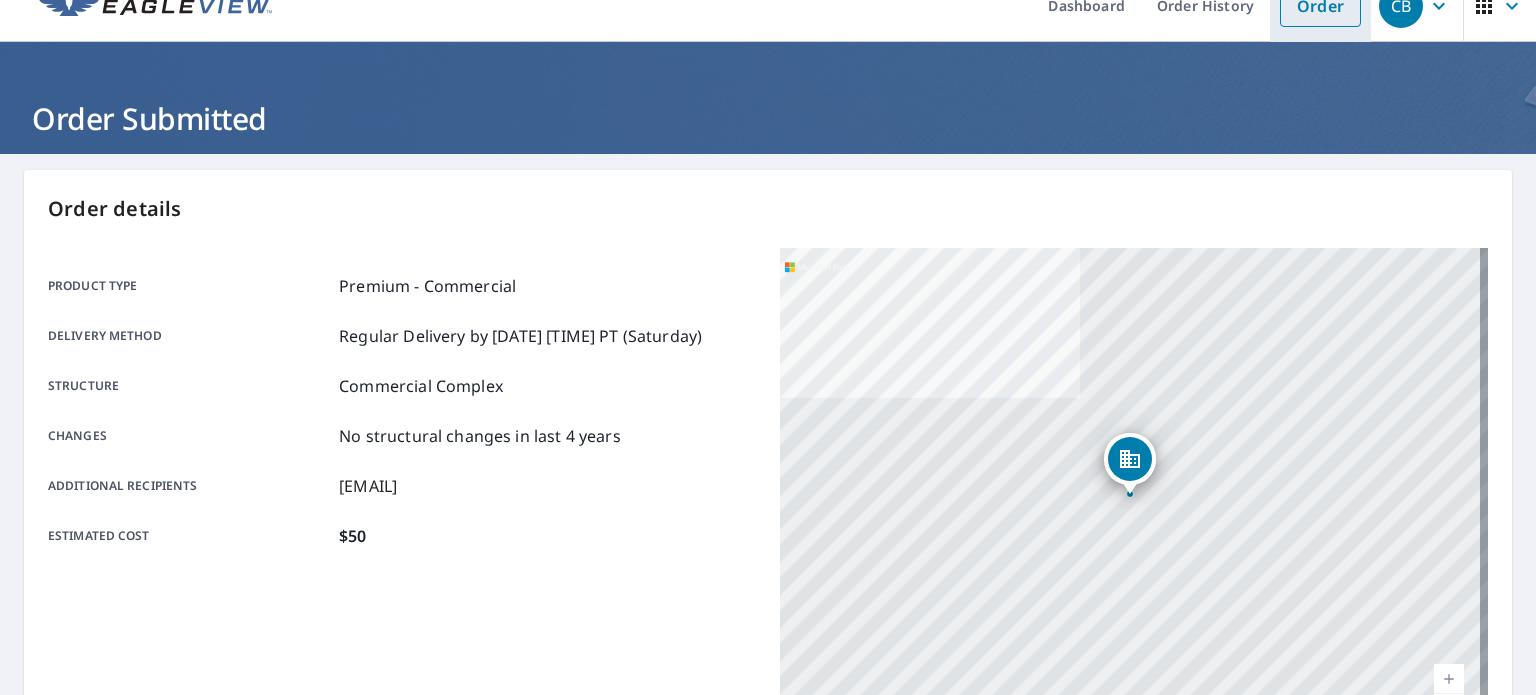 click on "Order" at bounding box center (1320, 6) 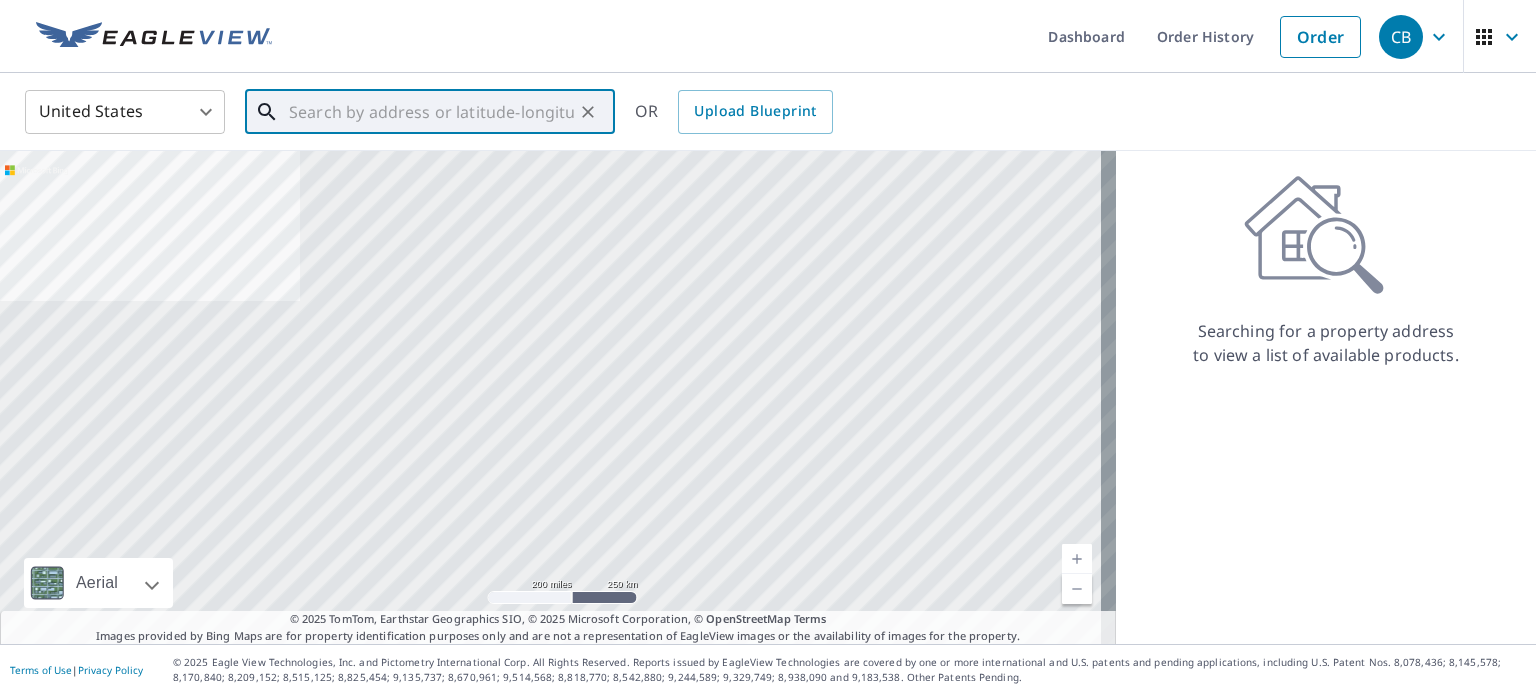 click on "​" at bounding box center (430, 112) 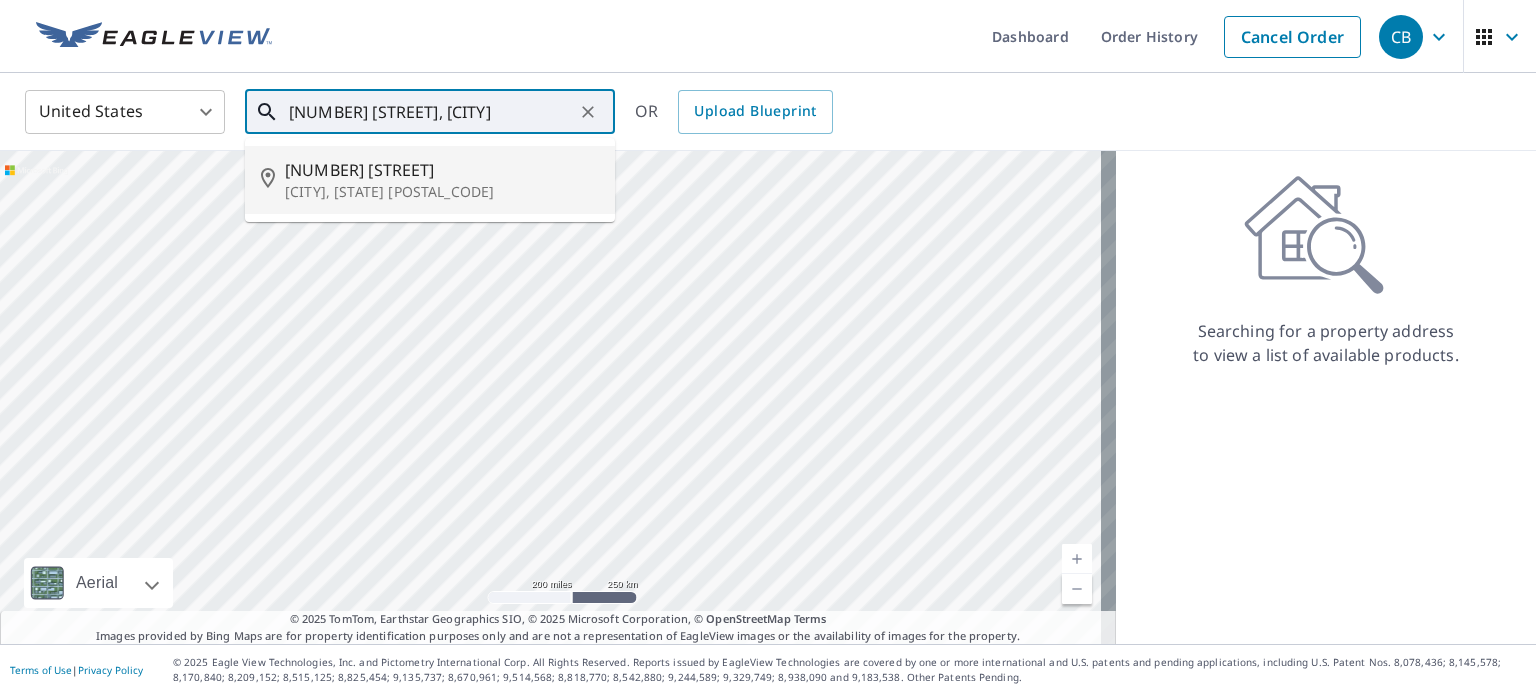 click on "[CITY], [STATE] [POSTAL_CODE]" at bounding box center [442, 192] 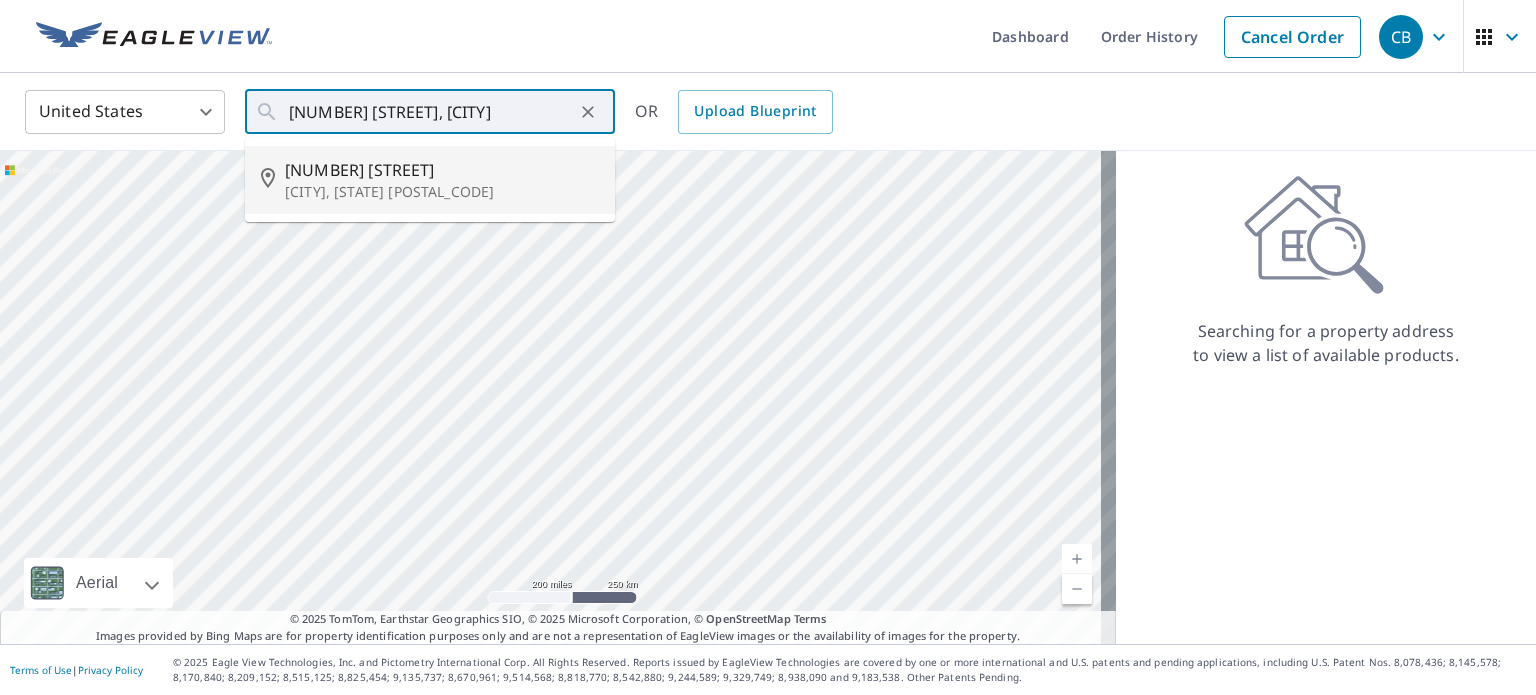 type on "[NUMBER] [STREET], [CITY], [STATE] [POSTAL_CODE]" 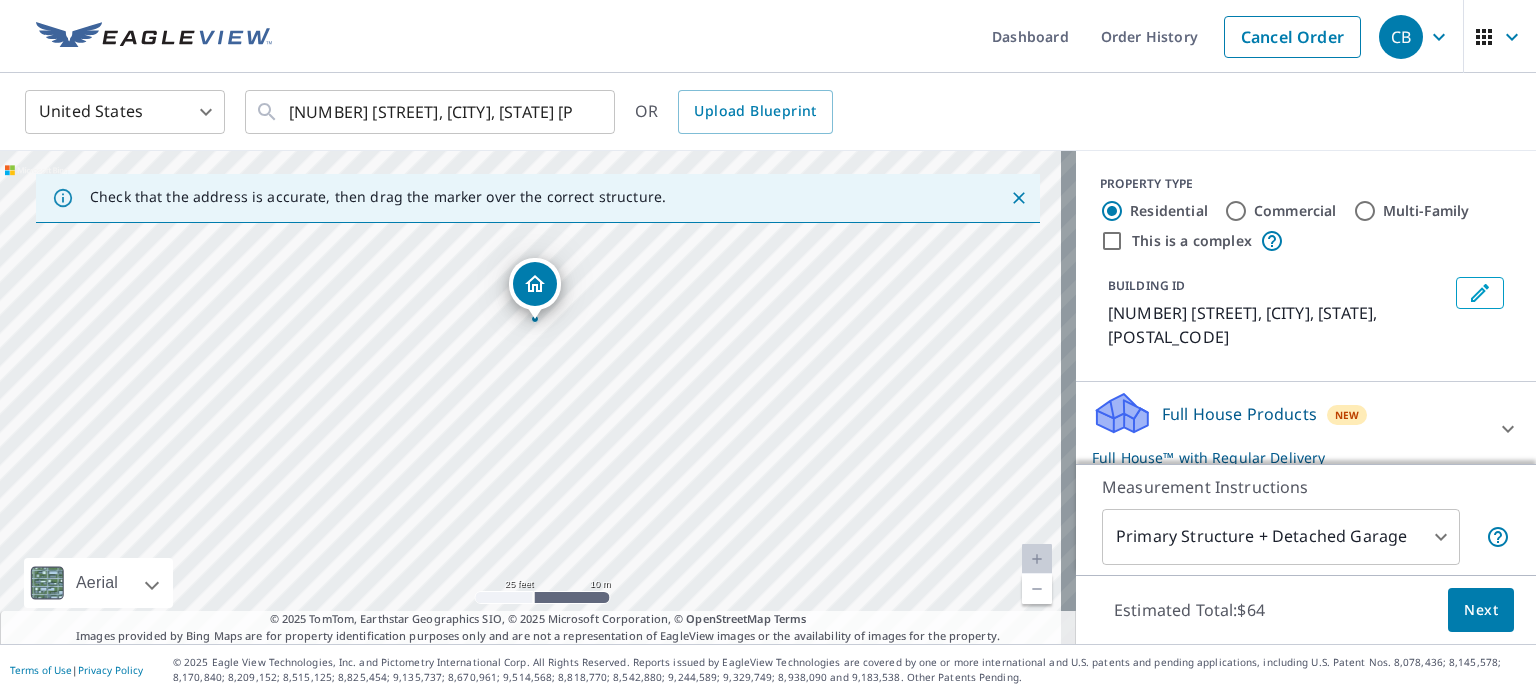 click on "Commercial" at bounding box center (1236, 211) 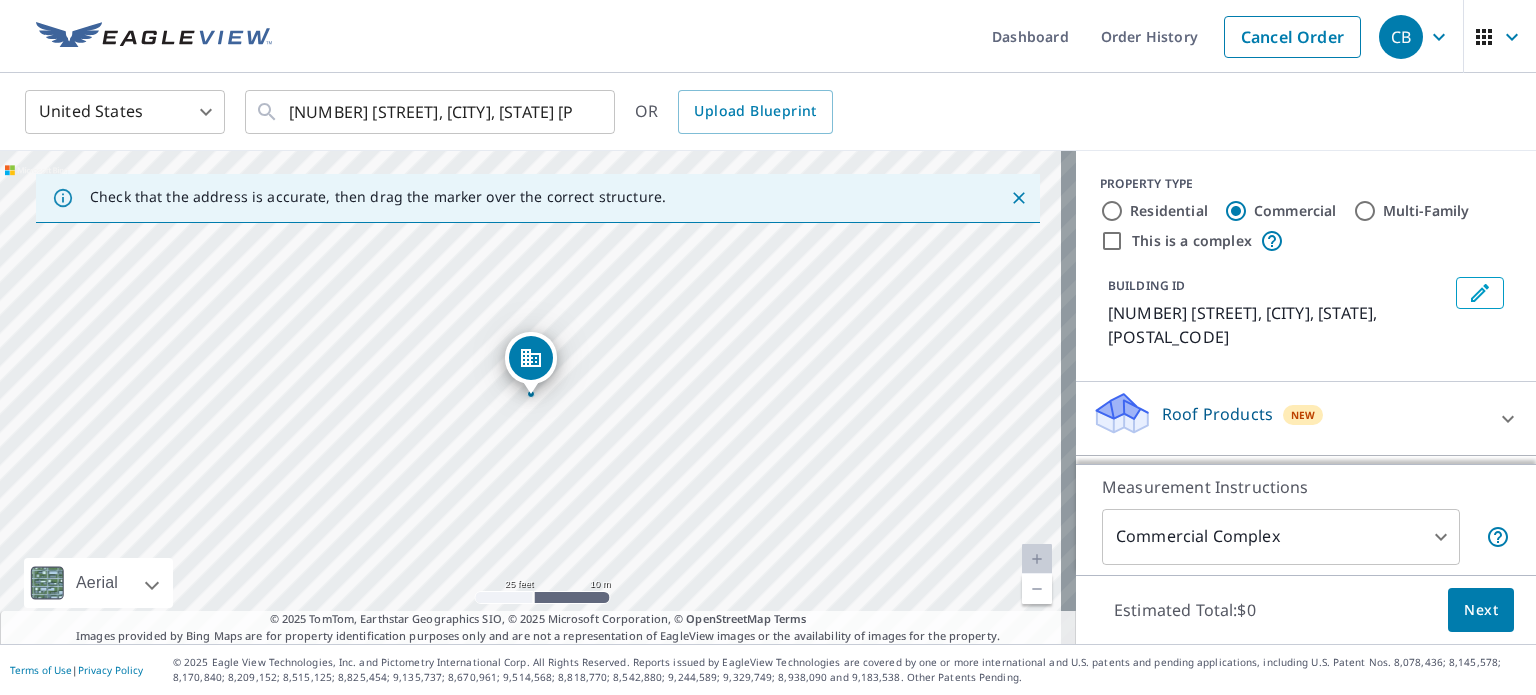 click on "Roof Products New" at bounding box center [1288, 418] 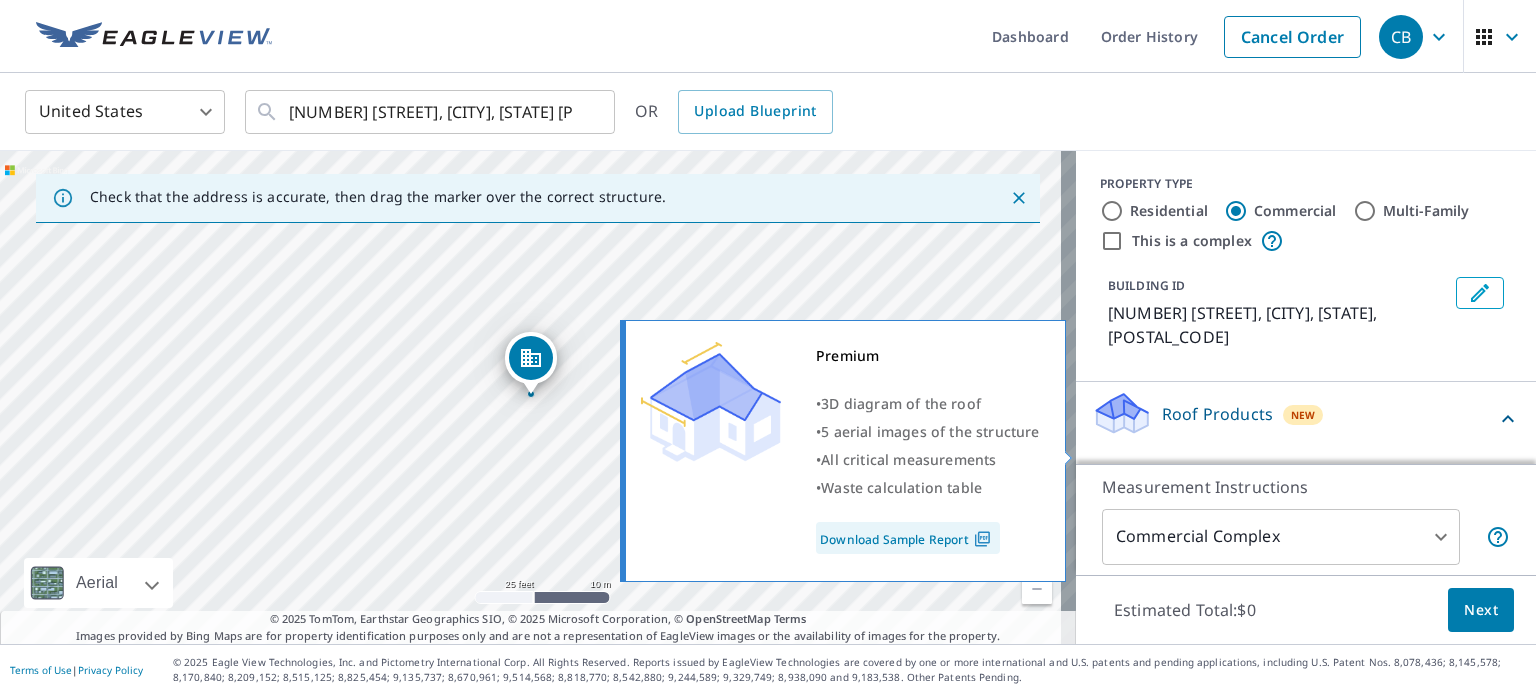 click on "Premium" at bounding box center [1157, 475] 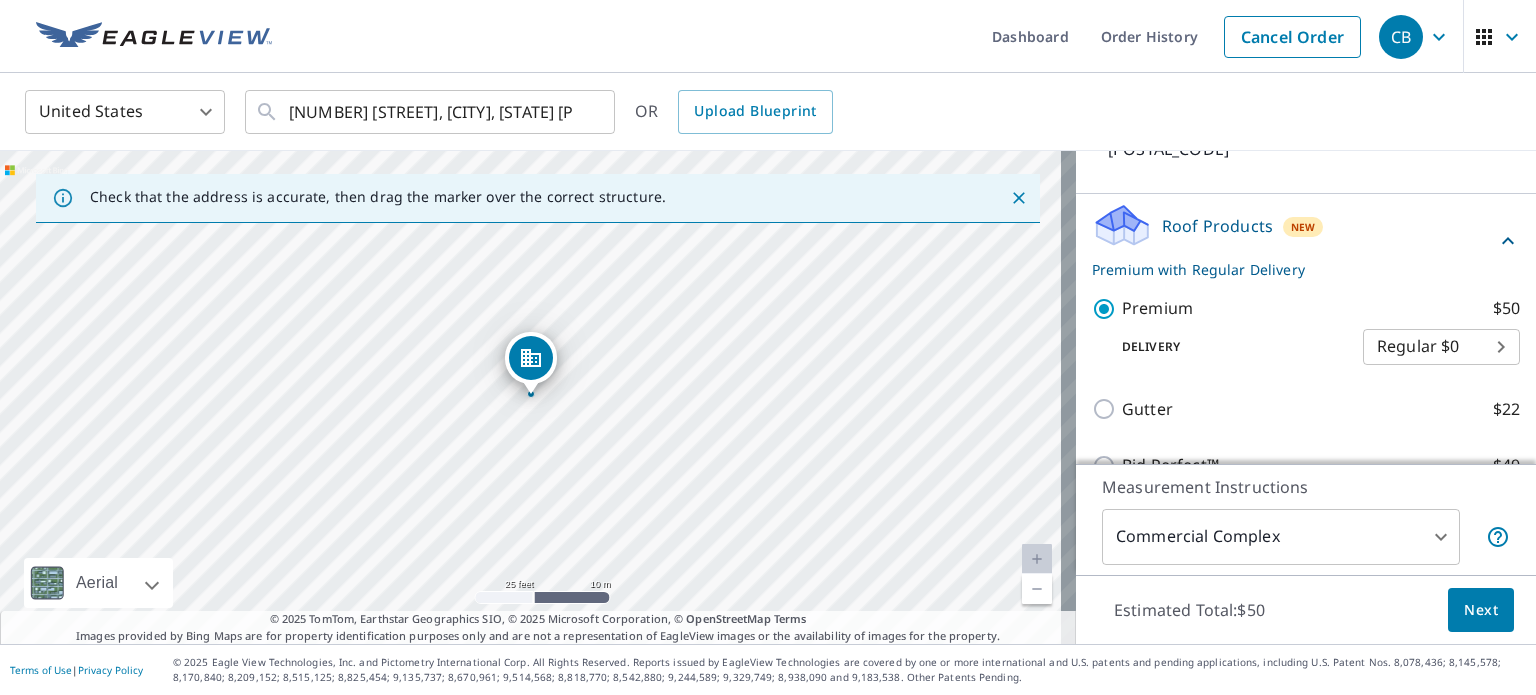 scroll, scrollTop: 275, scrollLeft: 0, axis: vertical 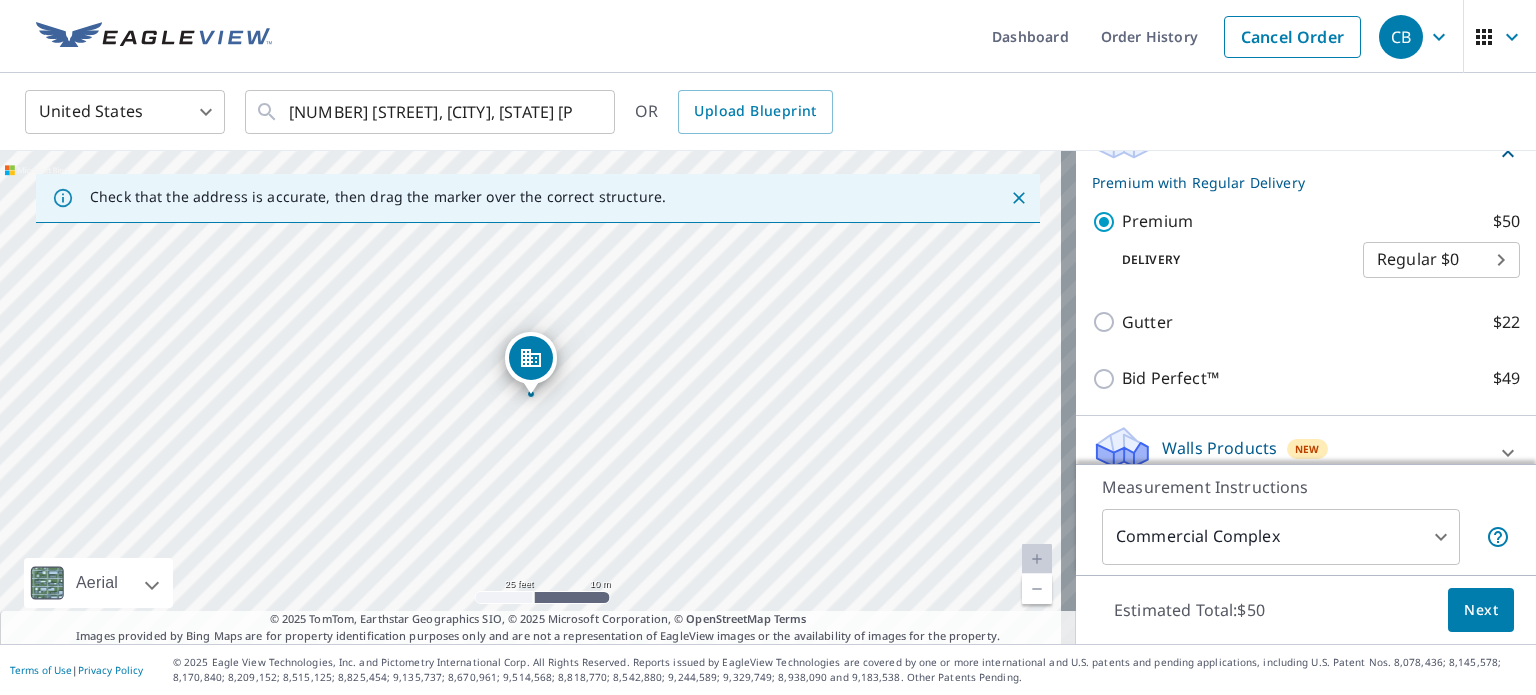click on "Next" at bounding box center (1481, 610) 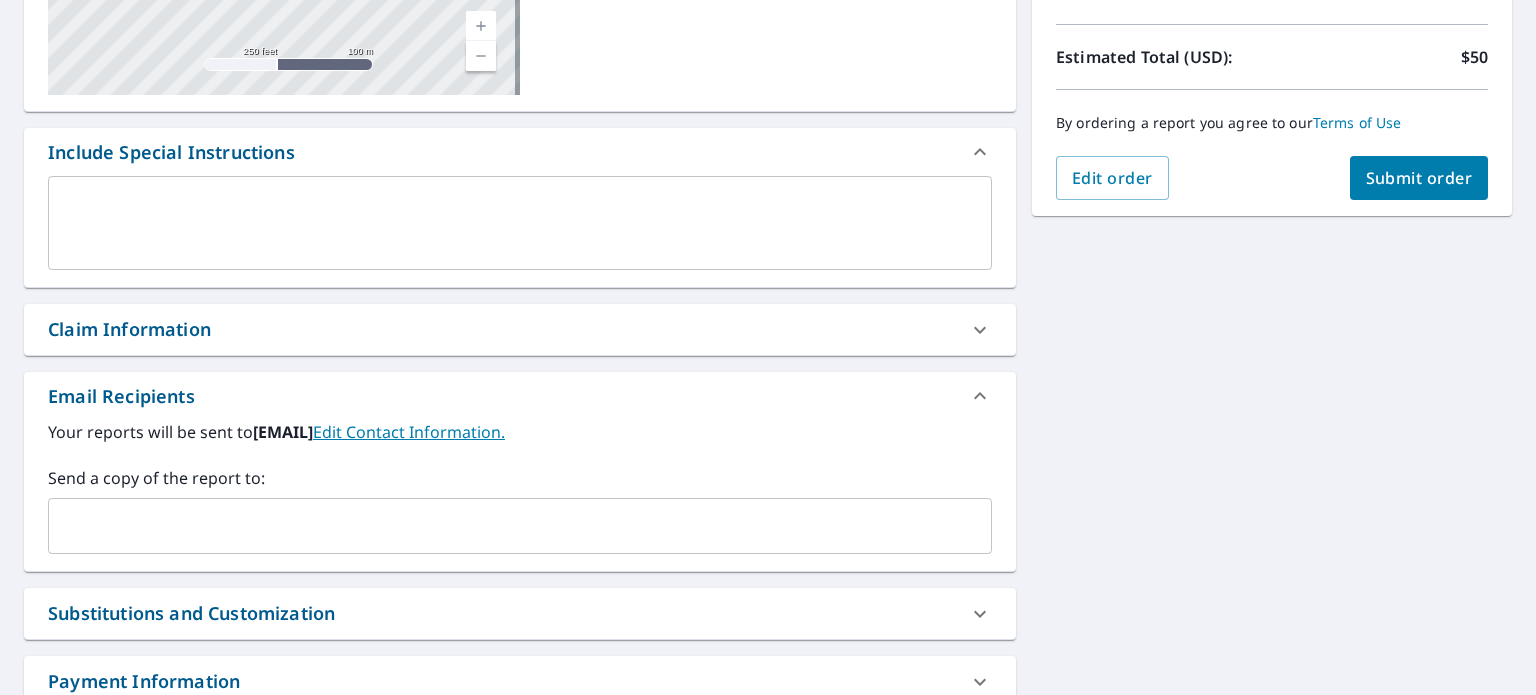 scroll, scrollTop: 426, scrollLeft: 0, axis: vertical 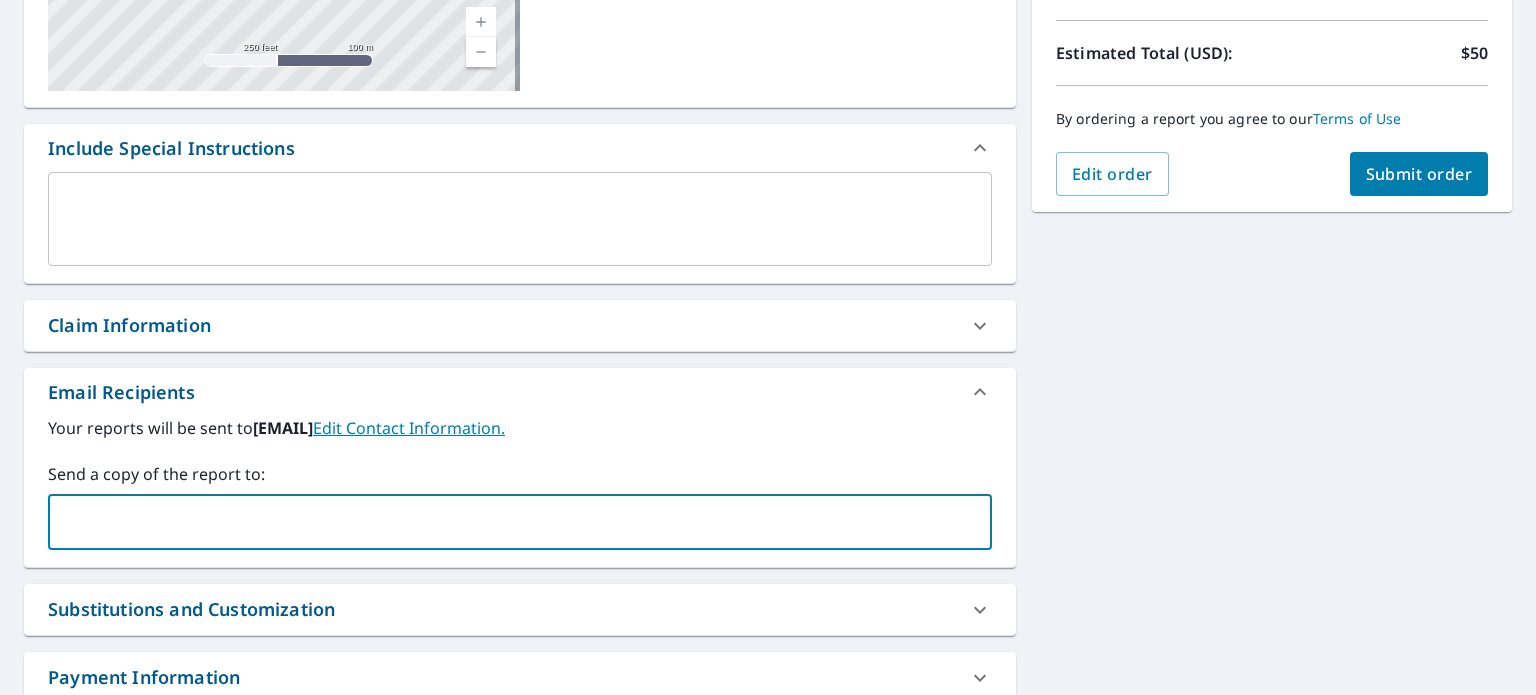 click at bounding box center [505, 522] 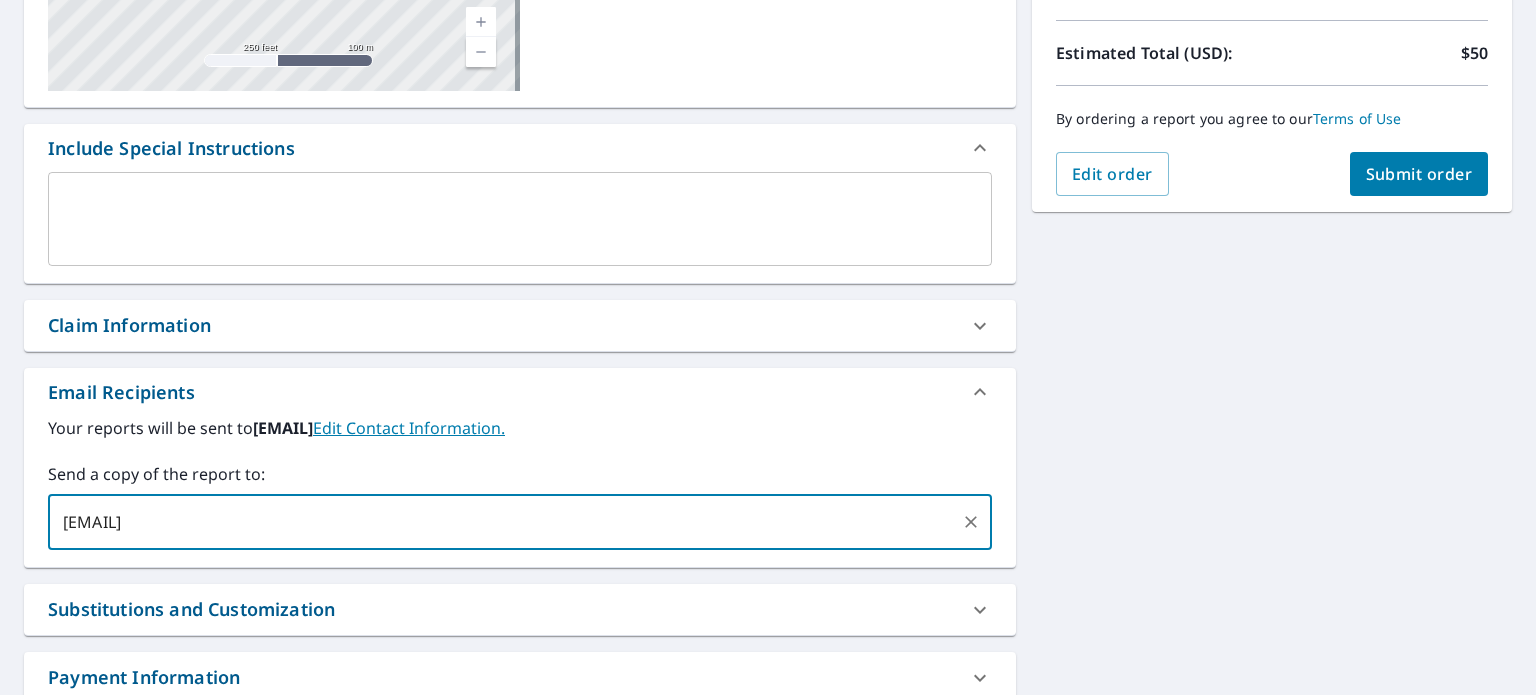 click on "[EMAIL]" at bounding box center [505, 522] 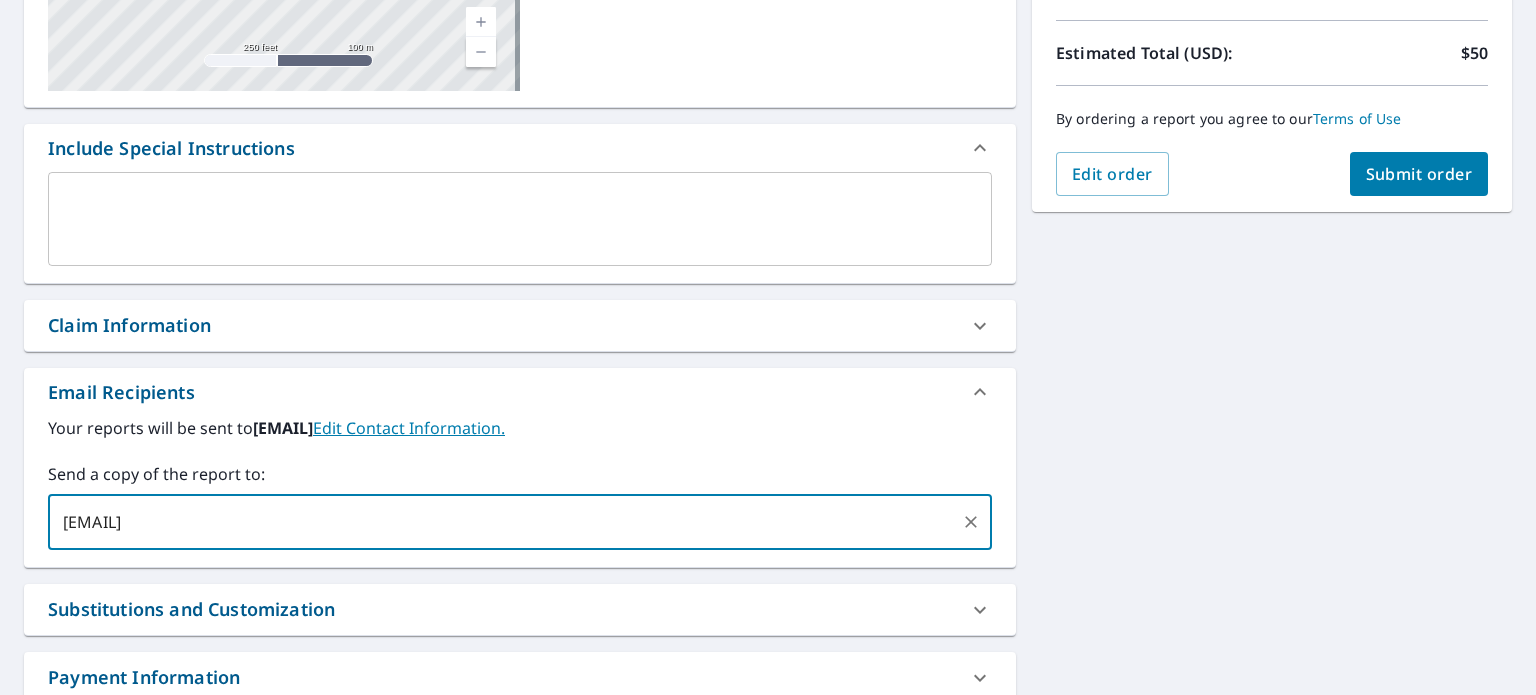 click on "[EMAIL]" at bounding box center [505, 522] 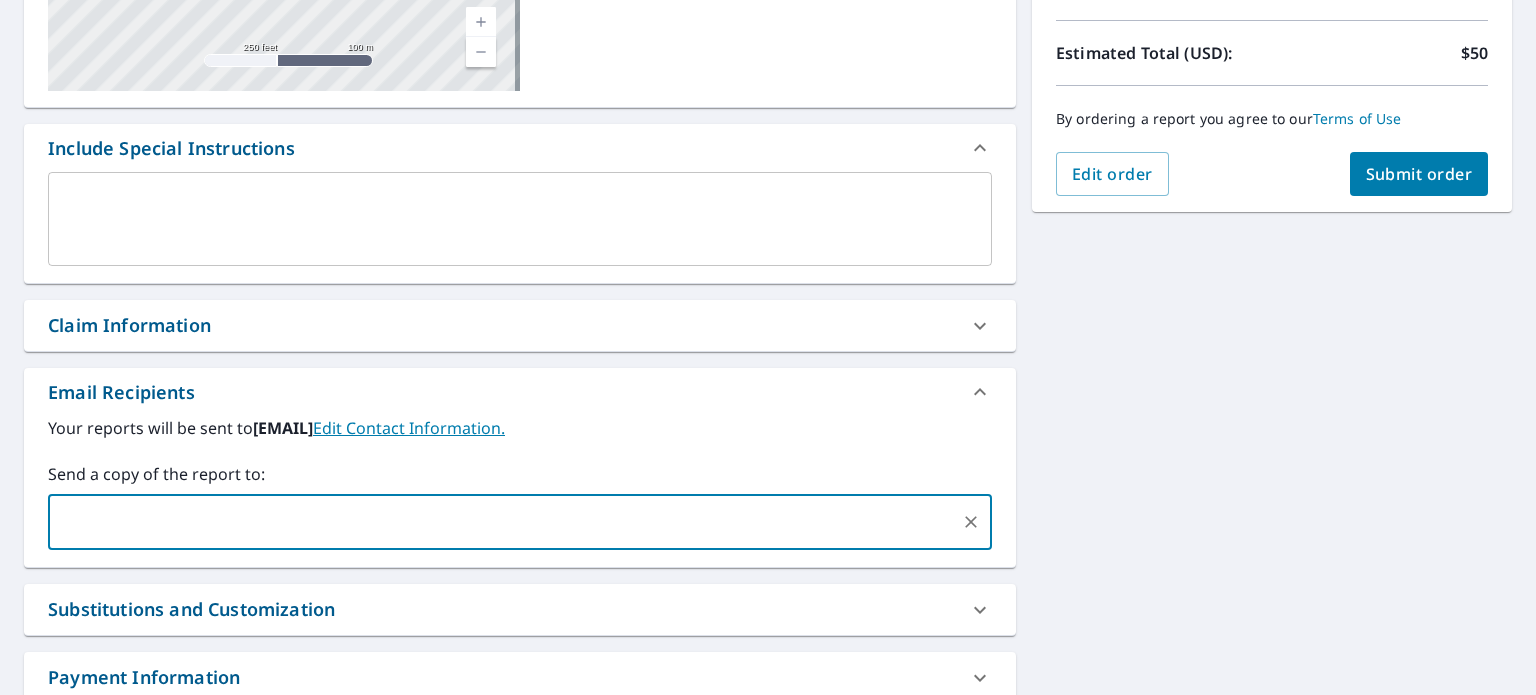 click on "Submit order" at bounding box center (1419, 174) 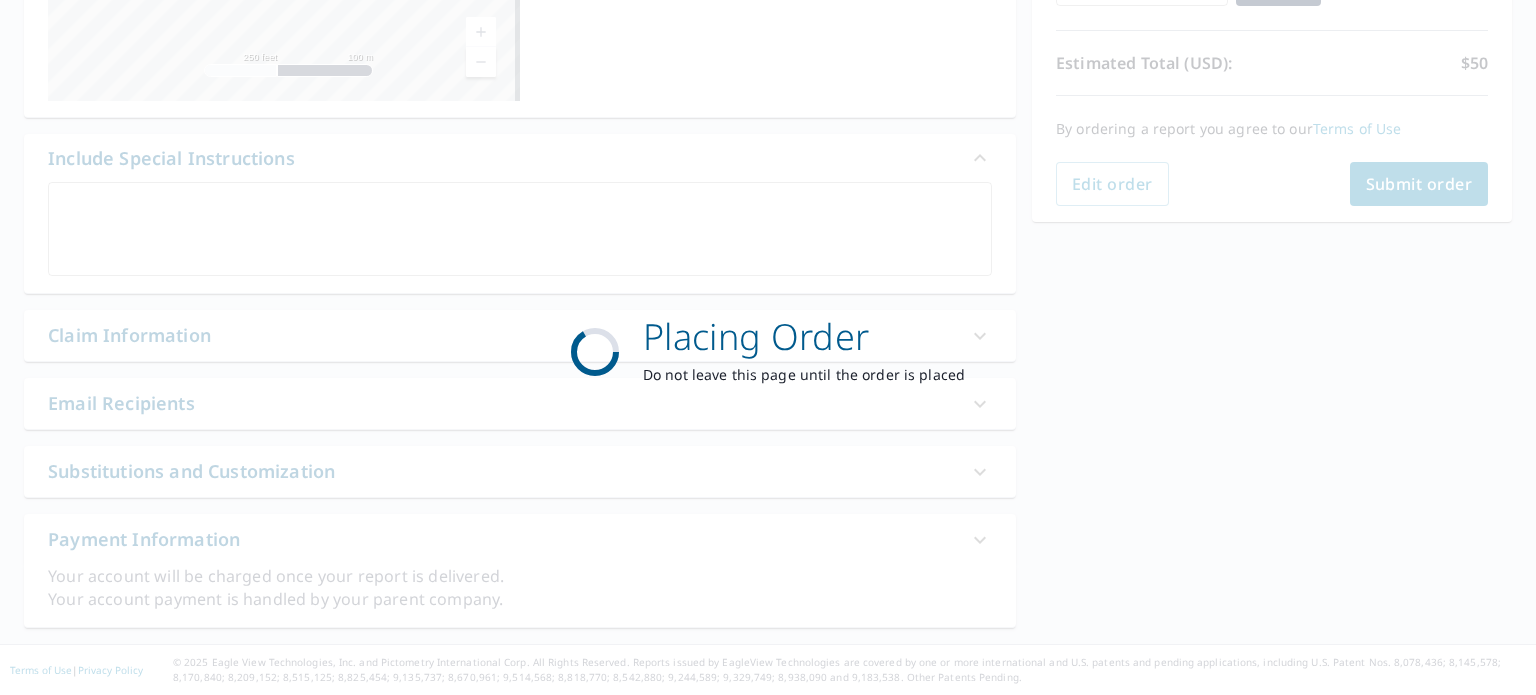 scroll, scrollTop: 414, scrollLeft: 0, axis: vertical 